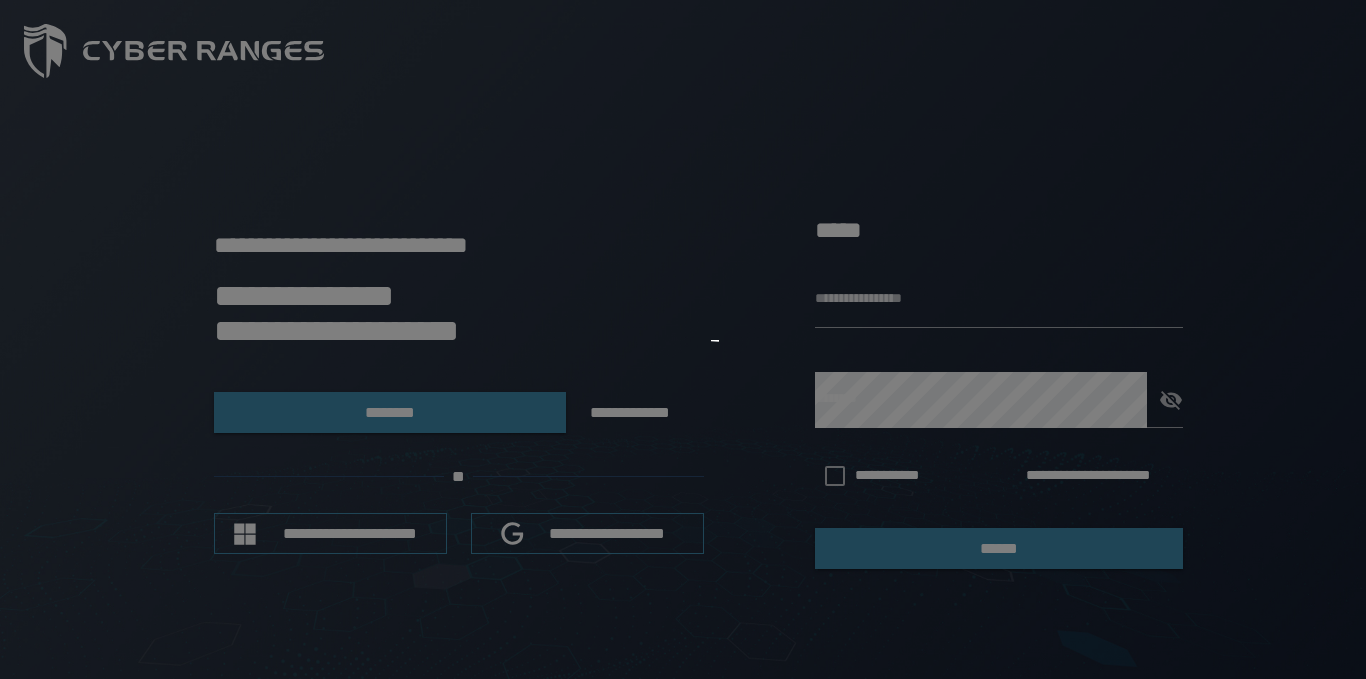 scroll, scrollTop: 0, scrollLeft: 0, axis: both 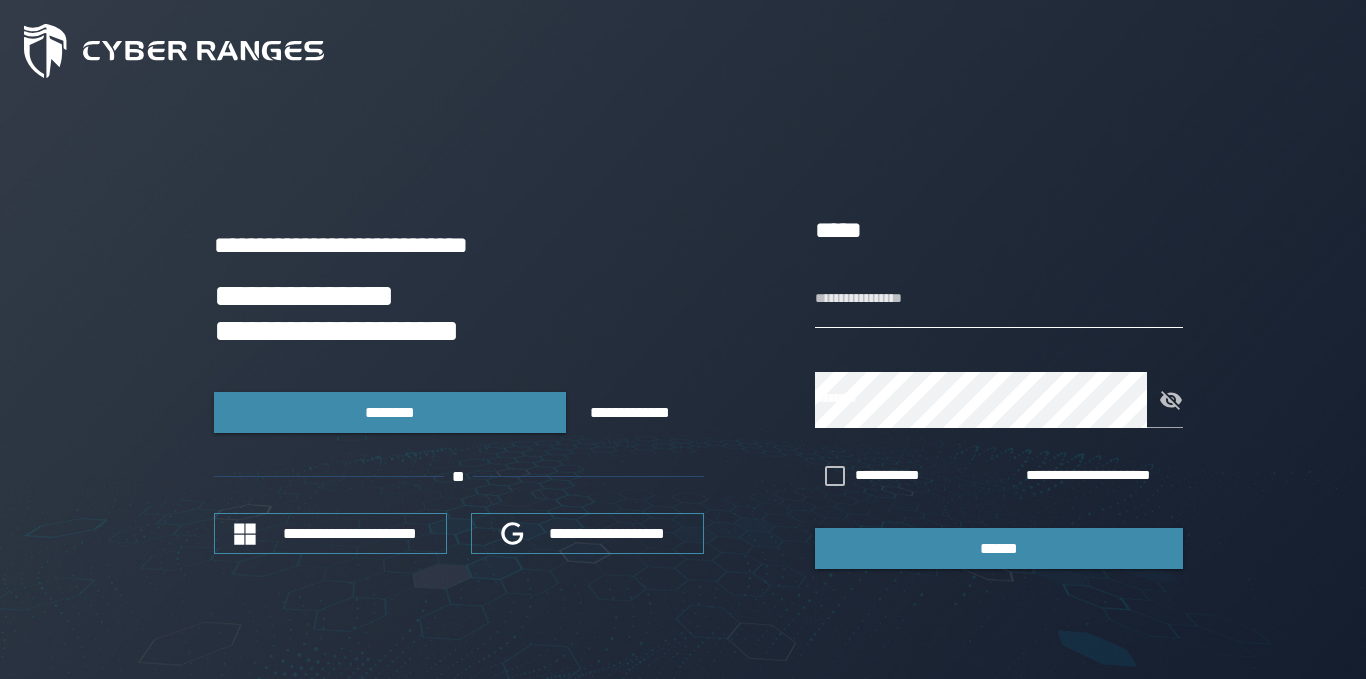click on "**********" at bounding box center (999, 300) 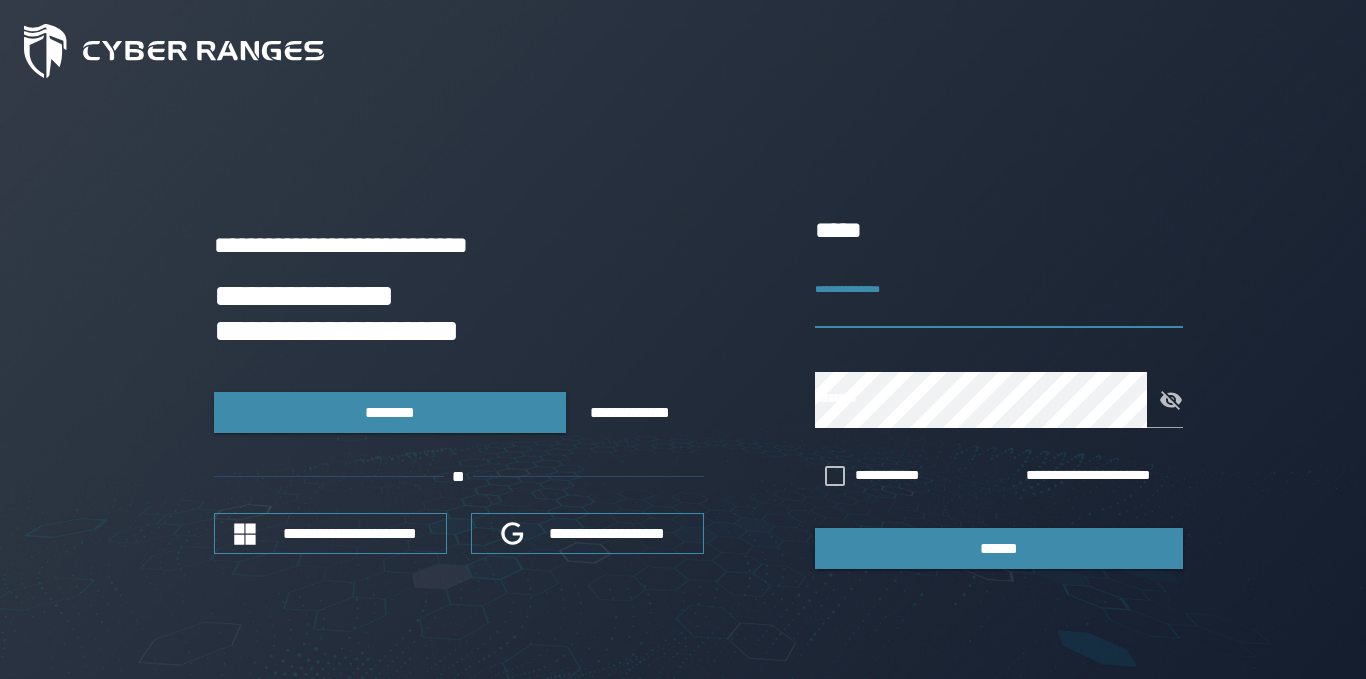 type on "**********" 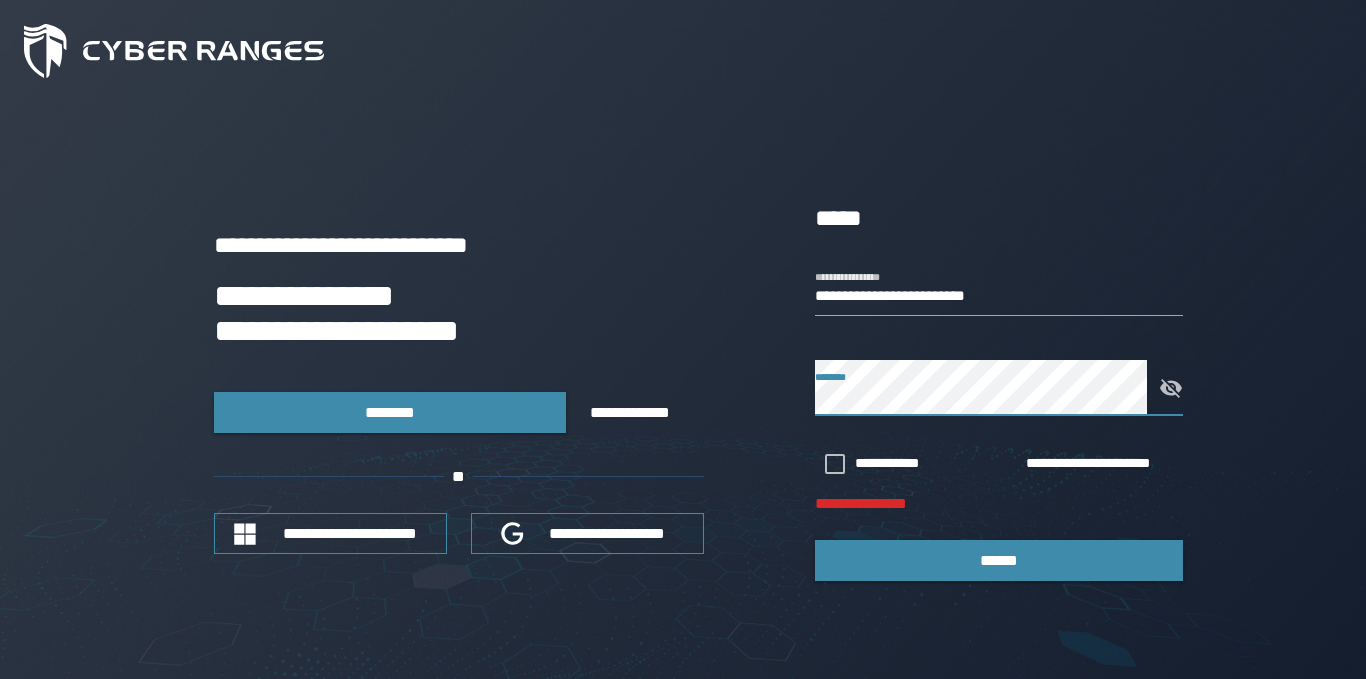 click 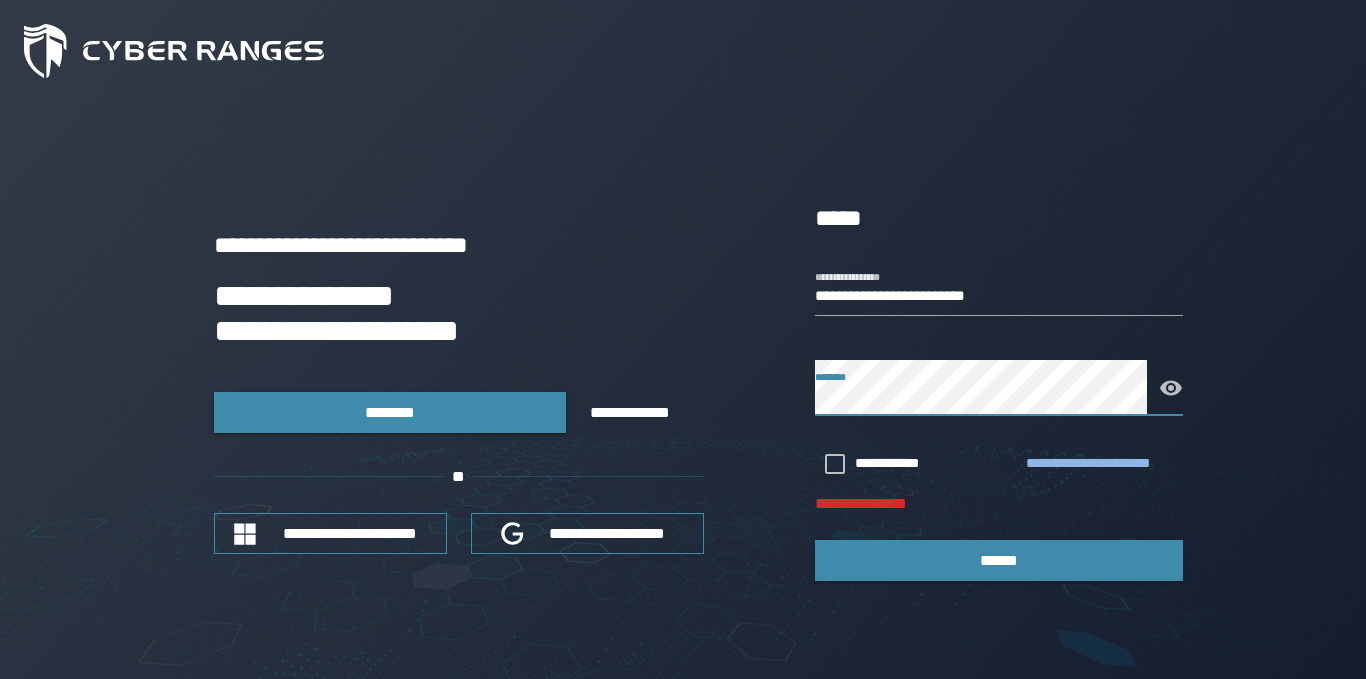 click on "**********" at bounding box center [1100, 464] 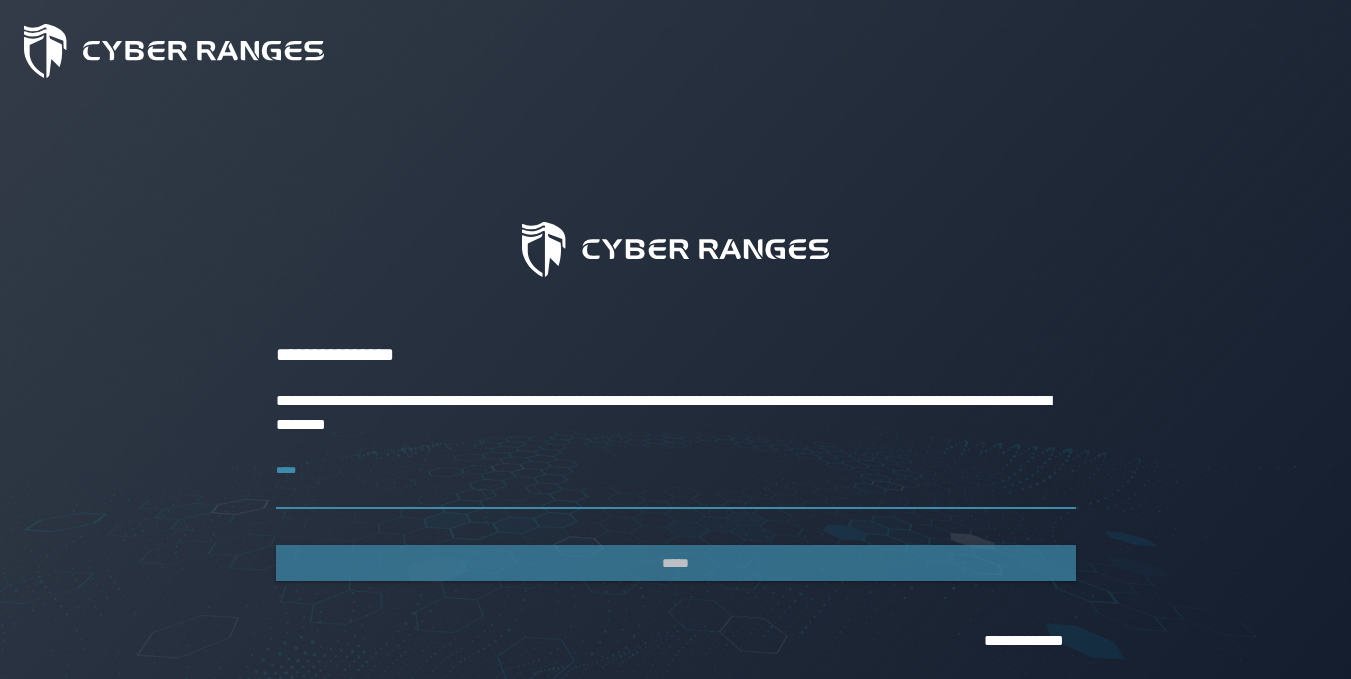 click on "*****" at bounding box center [676, 481] 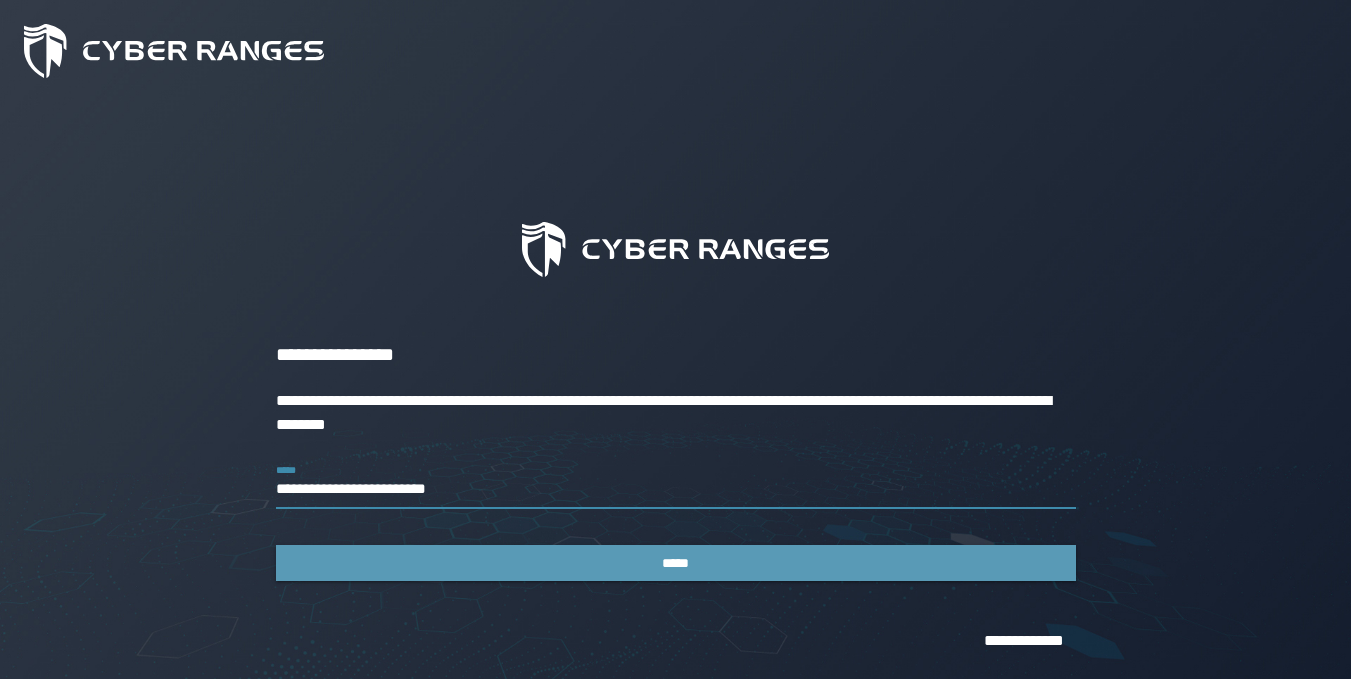 click on "*****" at bounding box center [676, 563] 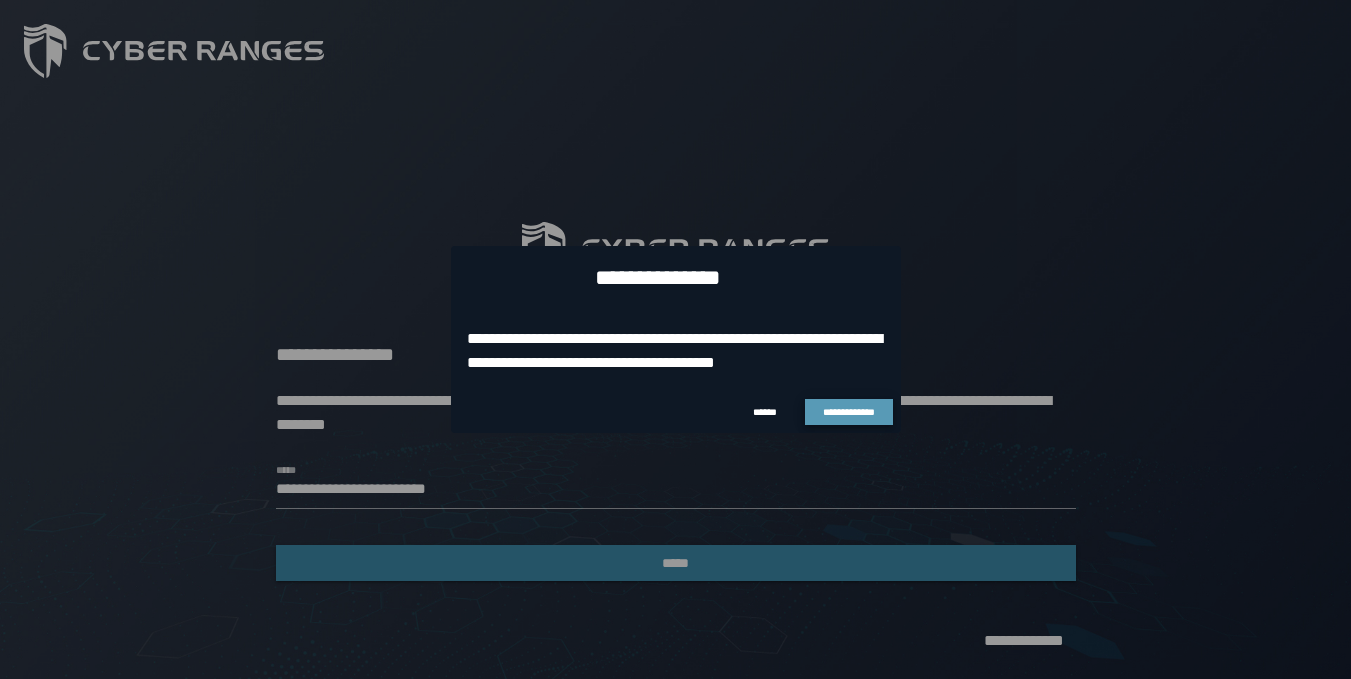 click on "**********" at bounding box center [849, 412] 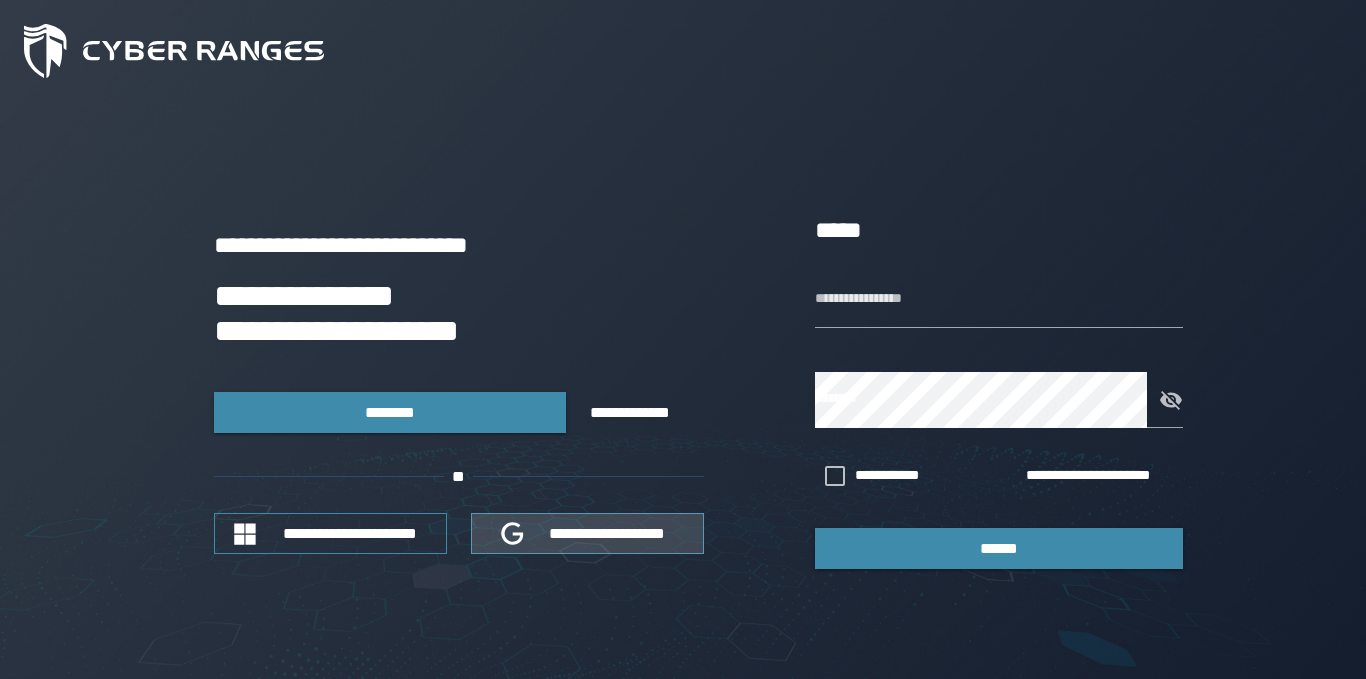 click on "**********" at bounding box center (459, 533) 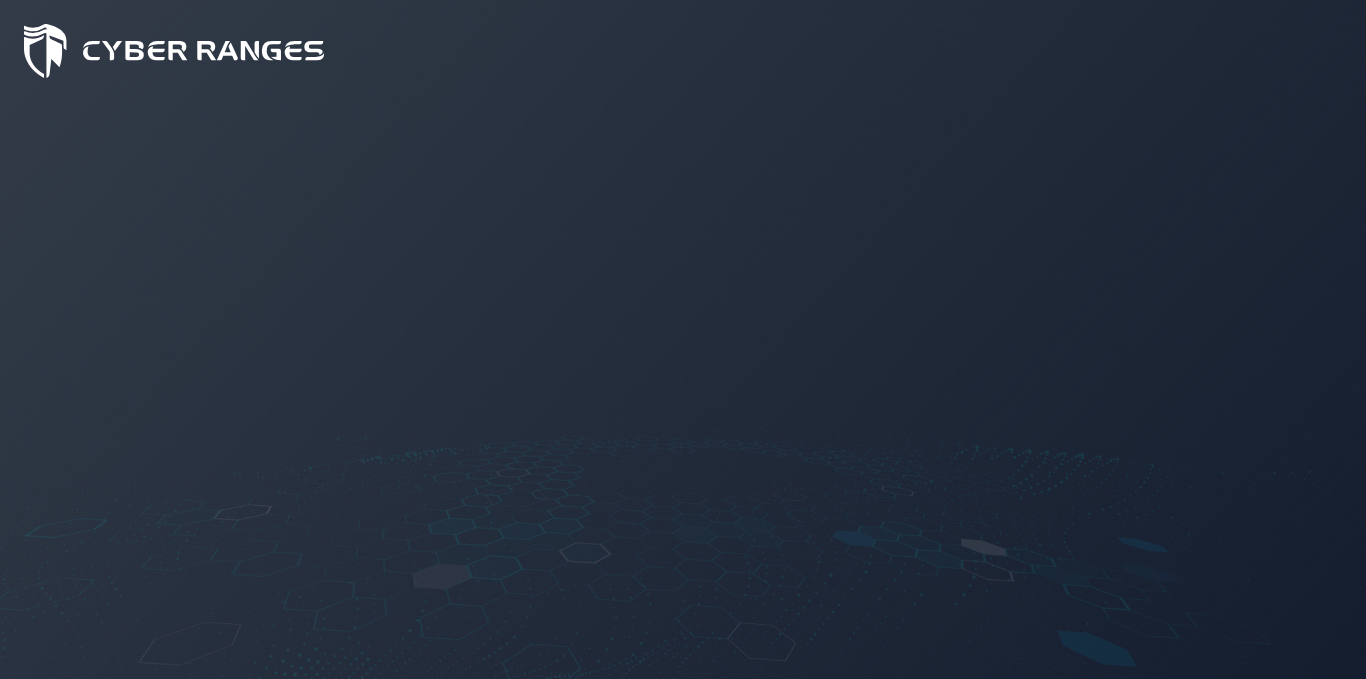 scroll, scrollTop: 0, scrollLeft: 0, axis: both 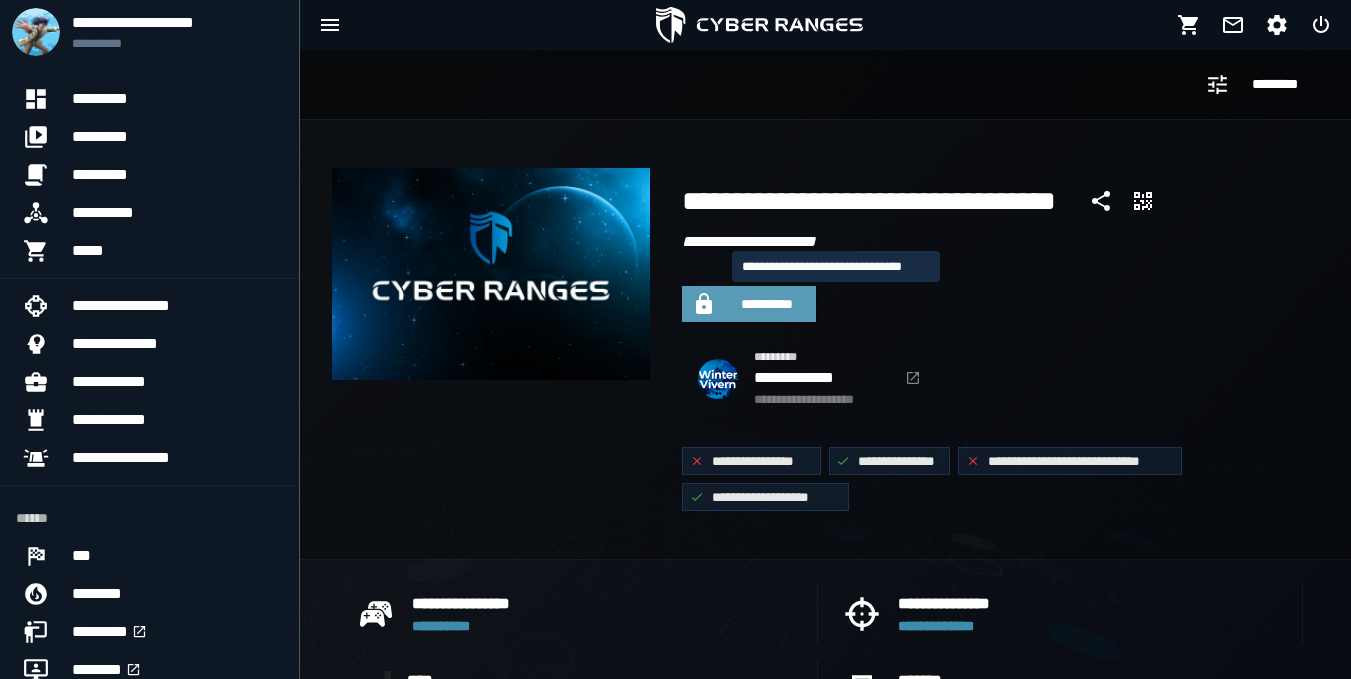 click on "**********" at bounding box center [767, 304] 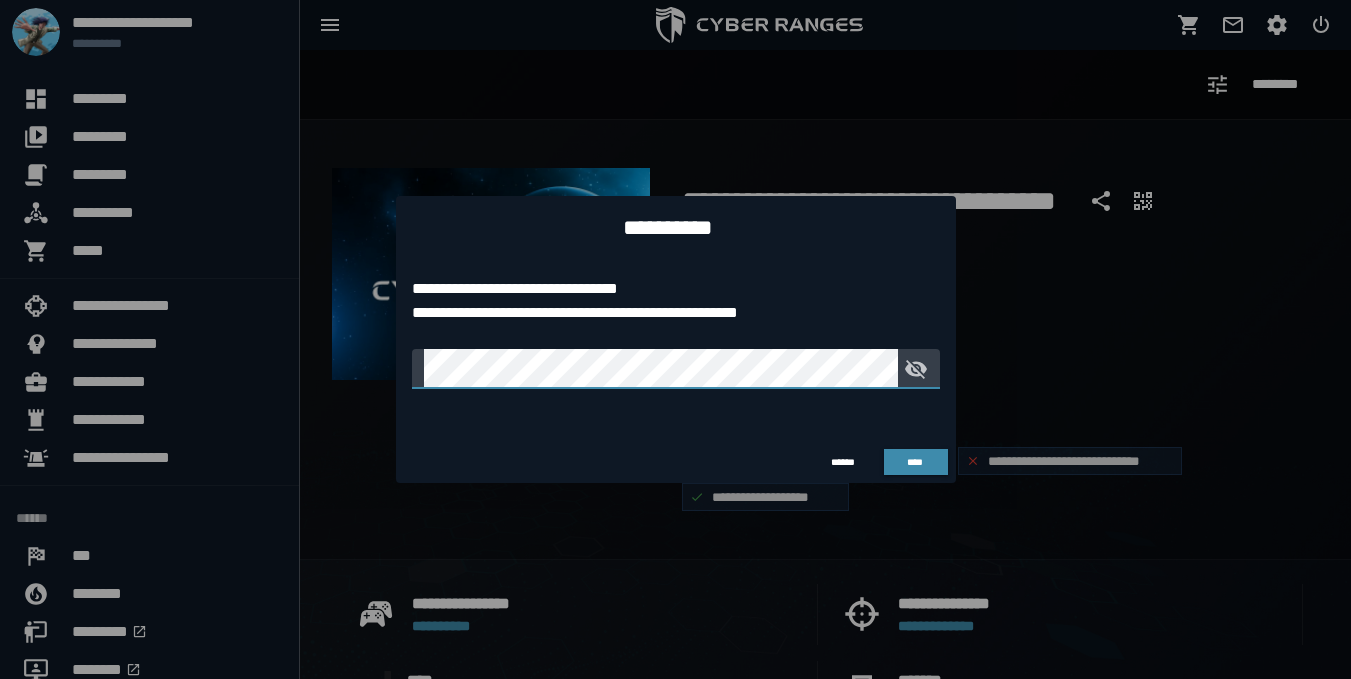 click at bounding box center [913, 369] 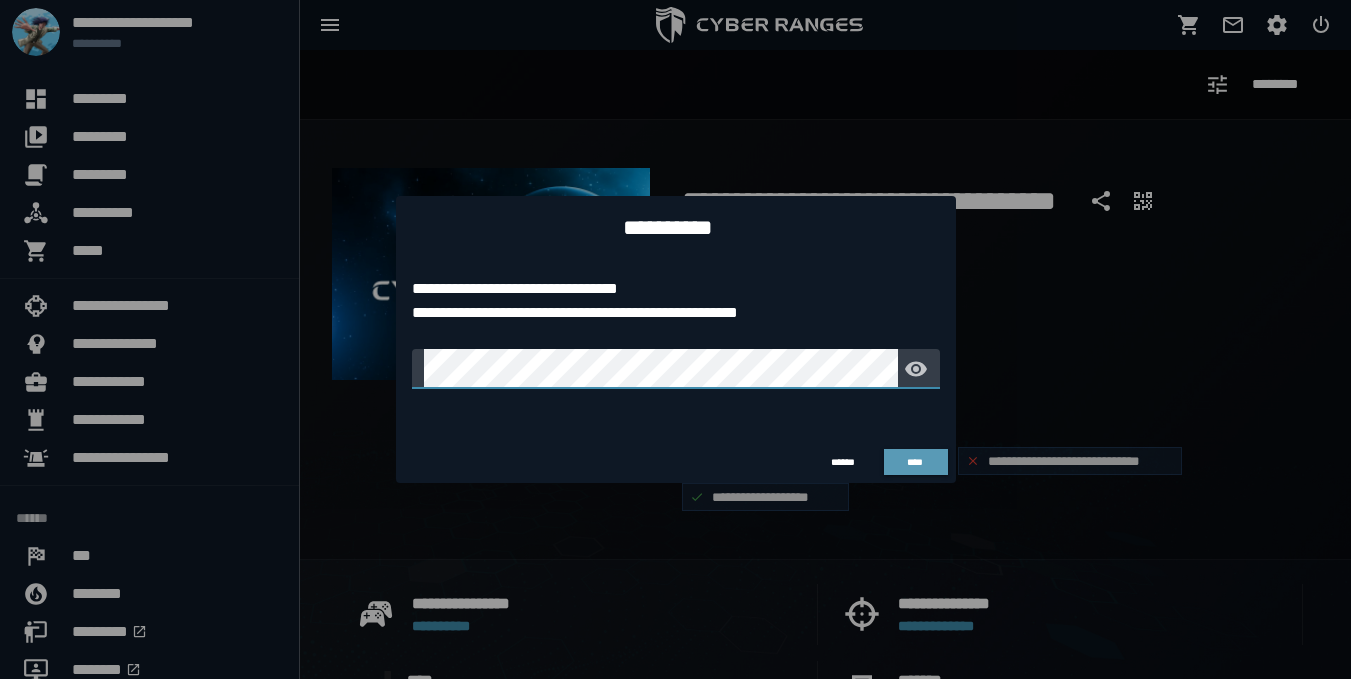 click on "****" at bounding box center (915, 462) 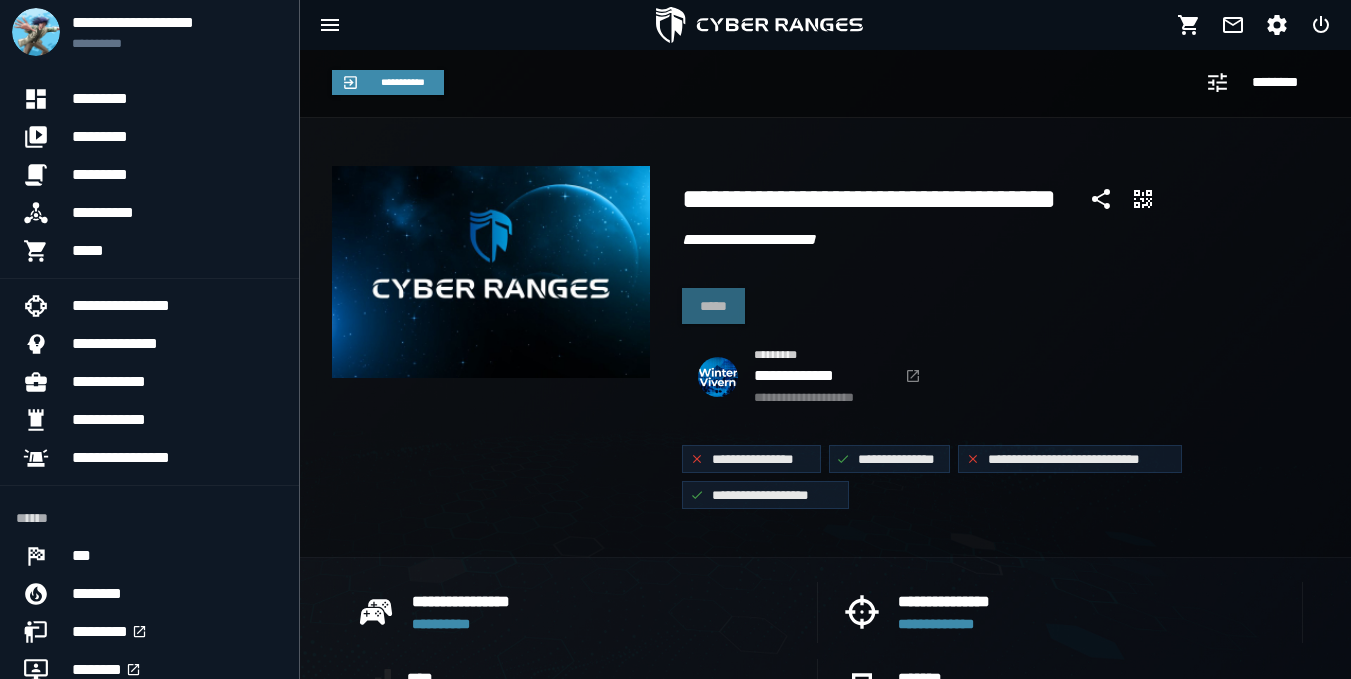 scroll, scrollTop: 0, scrollLeft: 0, axis: both 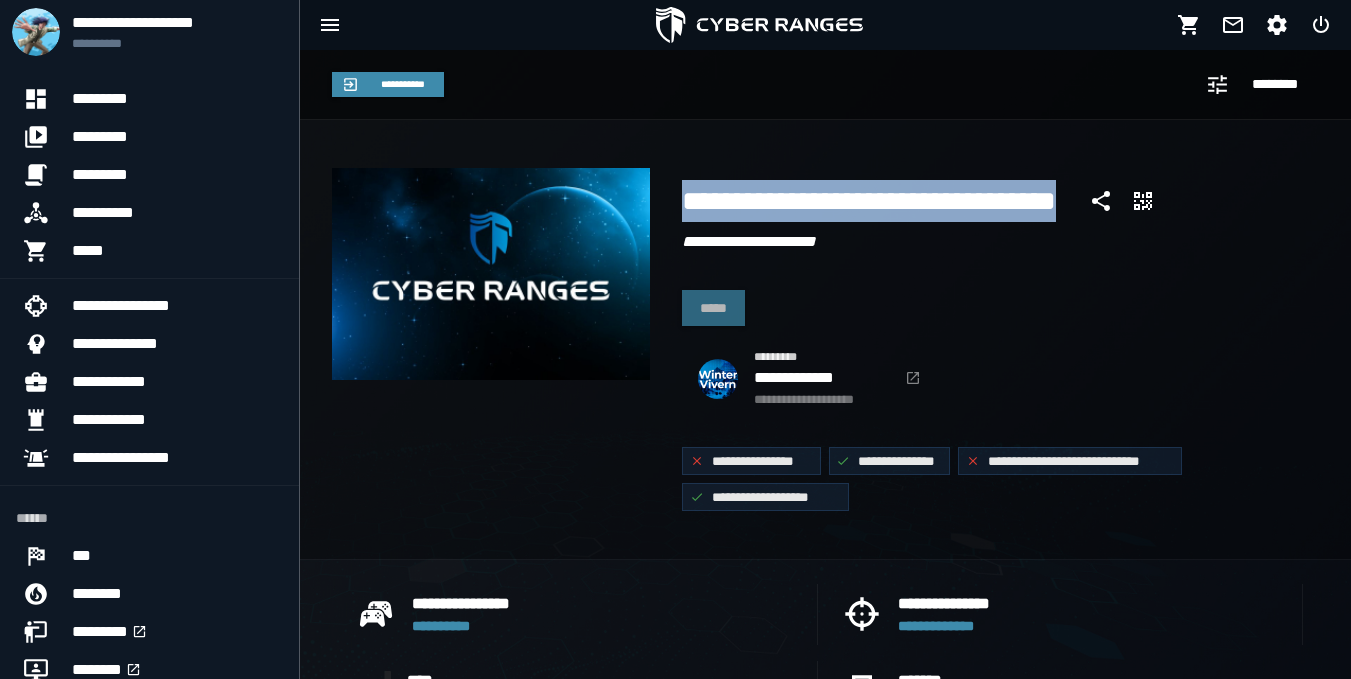 drag, startPoint x: 688, startPoint y: 199, endPoint x: 1120, endPoint y: 195, distance: 432.01852 